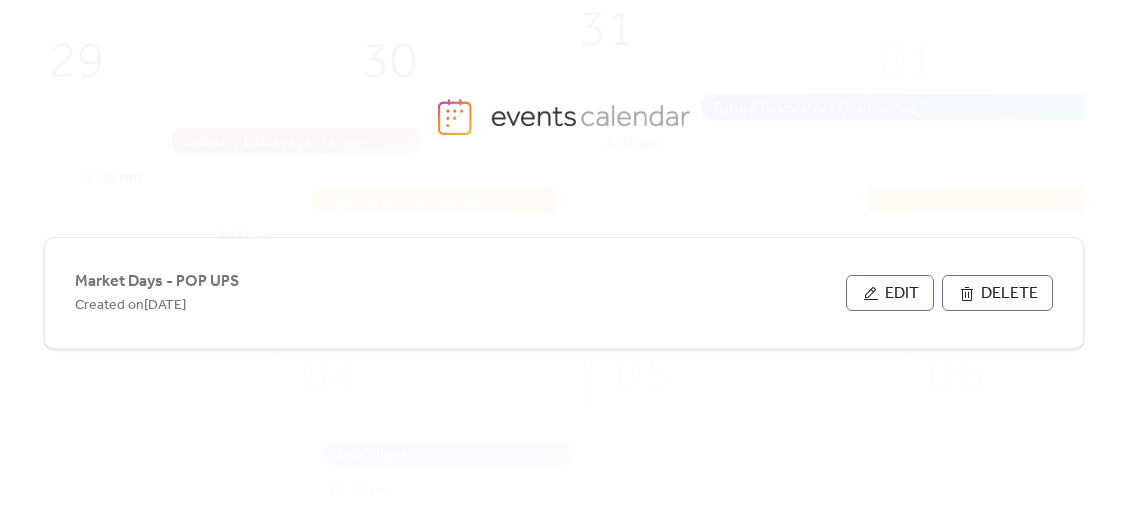 scroll, scrollTop: 0, scrollLeft: 0, axis: both 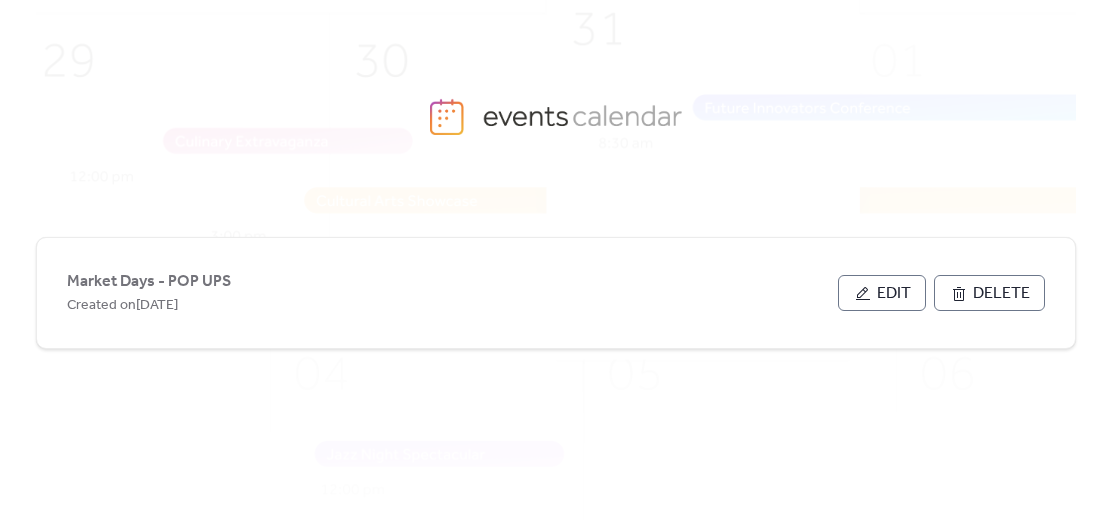 click on "Edit" at bounding box center [882, 293] 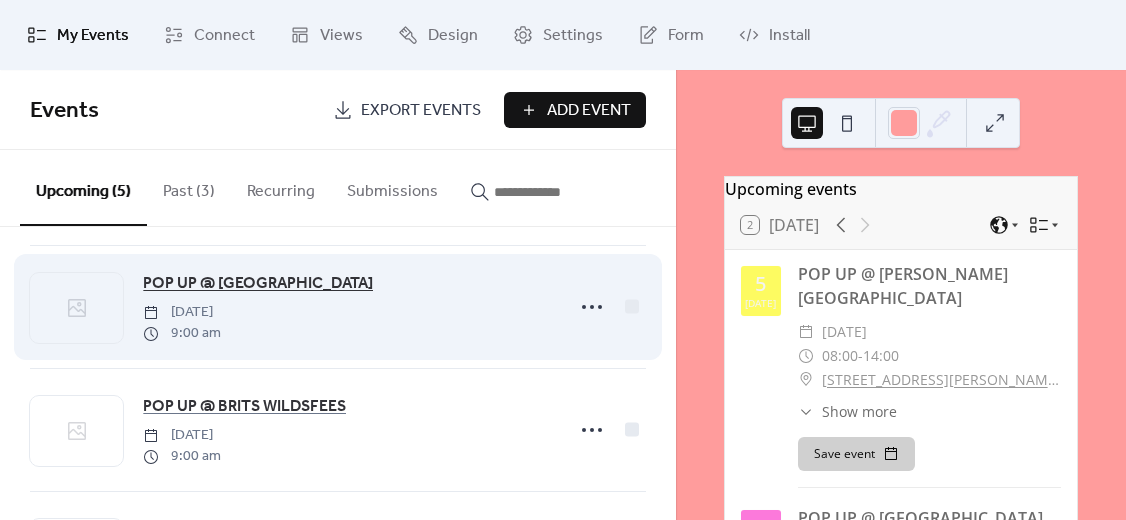 scroll, scrollTop: 100, scrollLeft: 0, axis: vertical 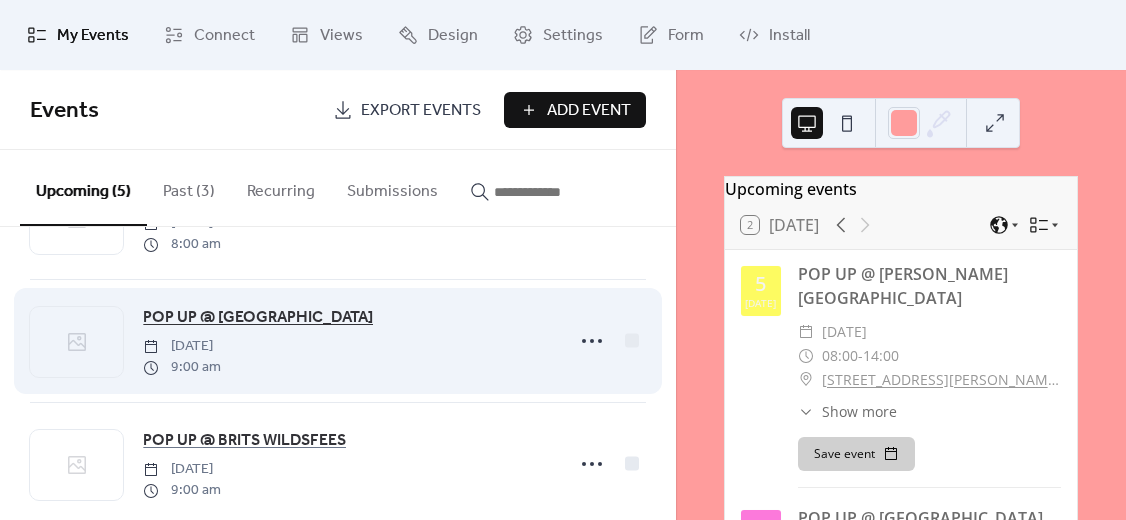 click on "POP UP @ [GEOGRAPHIC_DATA]" at bounding box center [258, 318] 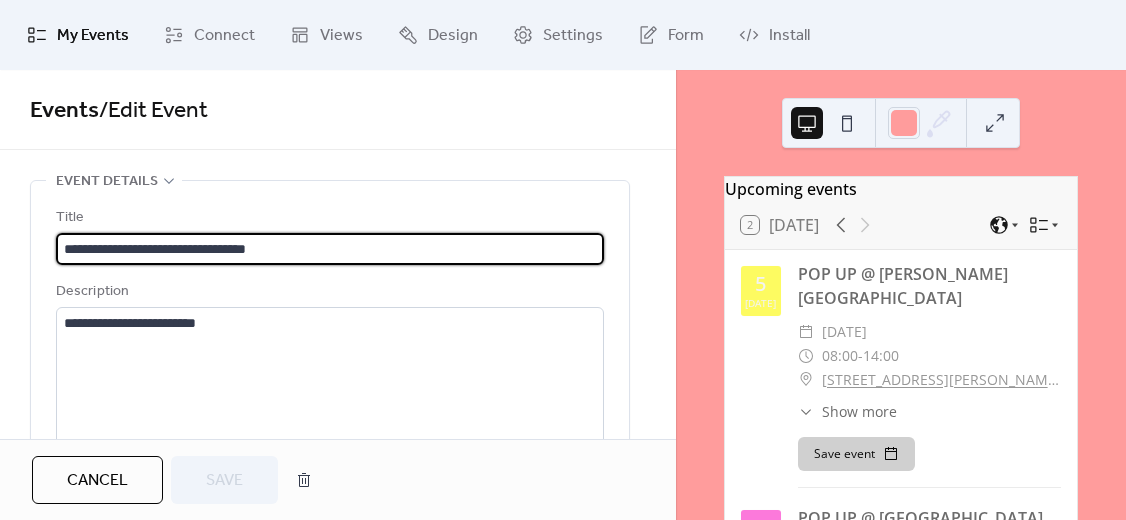 drag, startPoint x: 222, startPoint y: 249, endPoint x: 130, endPoint y: 249, distance: 92 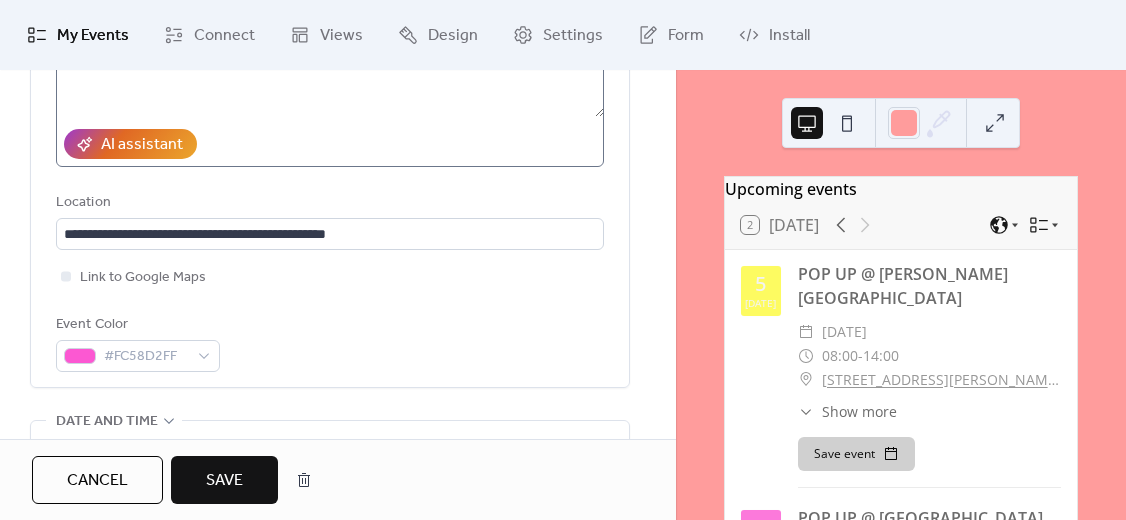 scroll, scrollTop: 400, scrollLeft: 0, axis: vertical 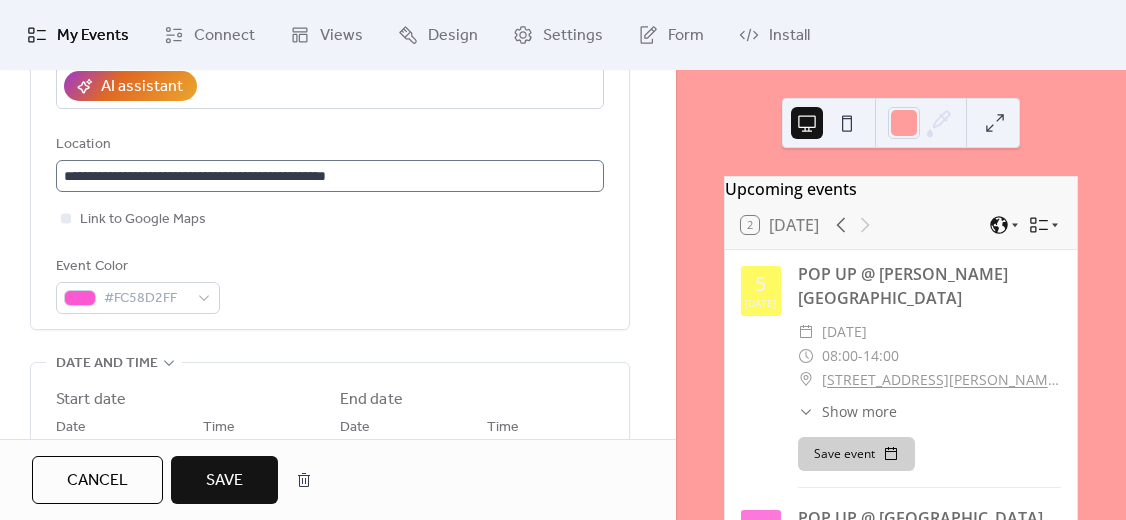 type on "**********" 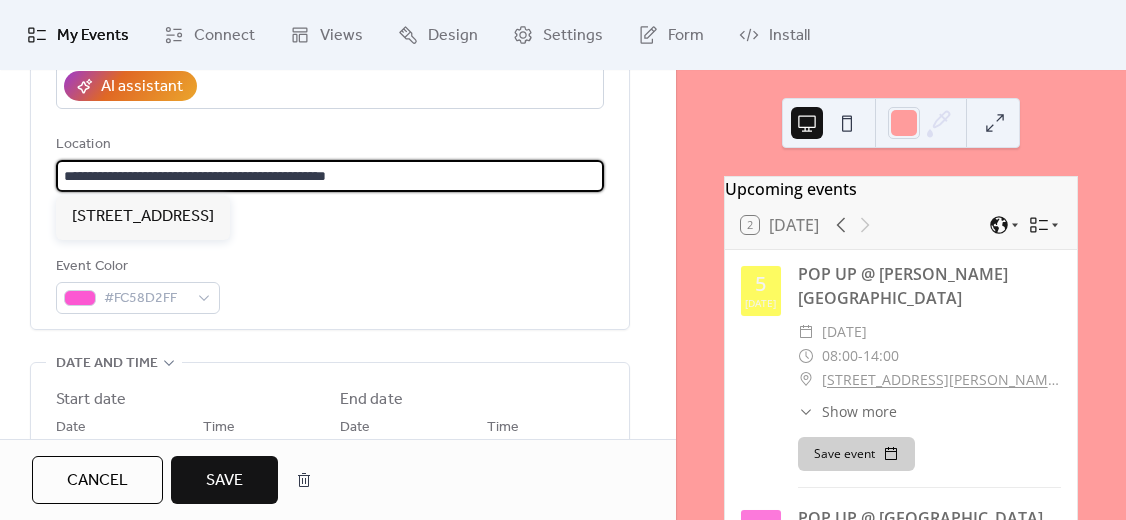 scroll, scrollTop: 1, scrollLeft: 0, axis: vertical 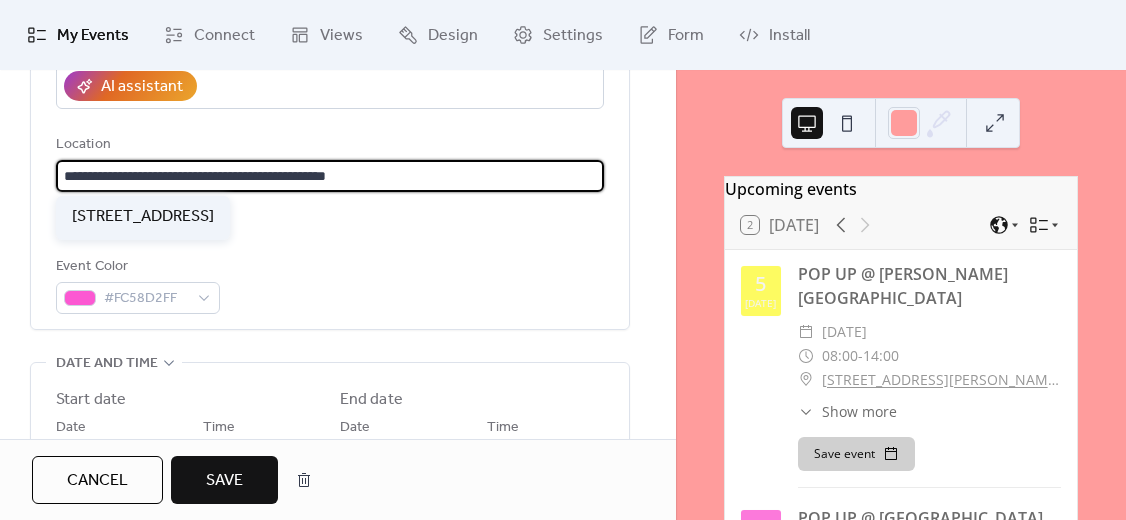 paste on "**********" 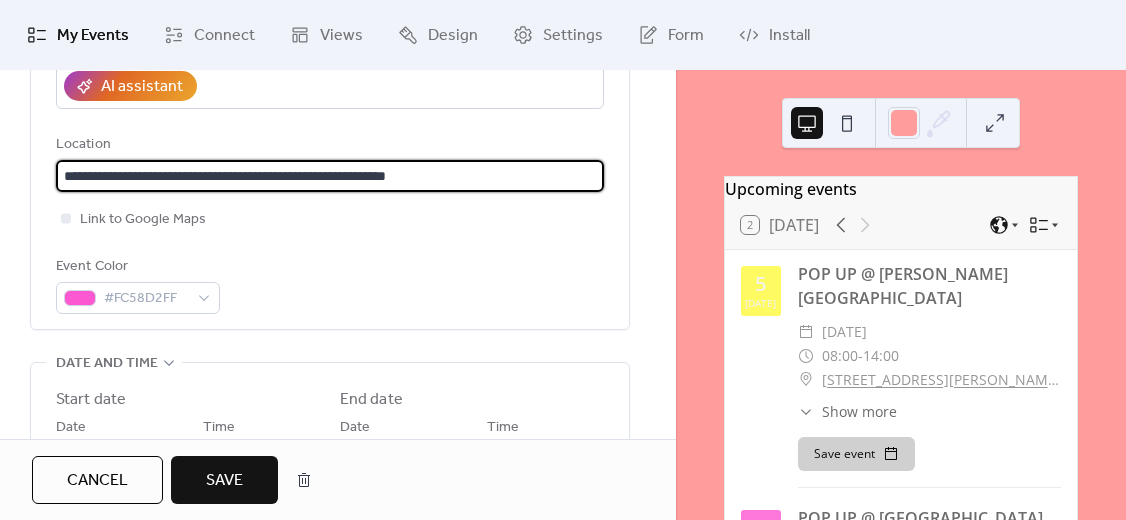 click on "**********" at bounding box center [330, 176] 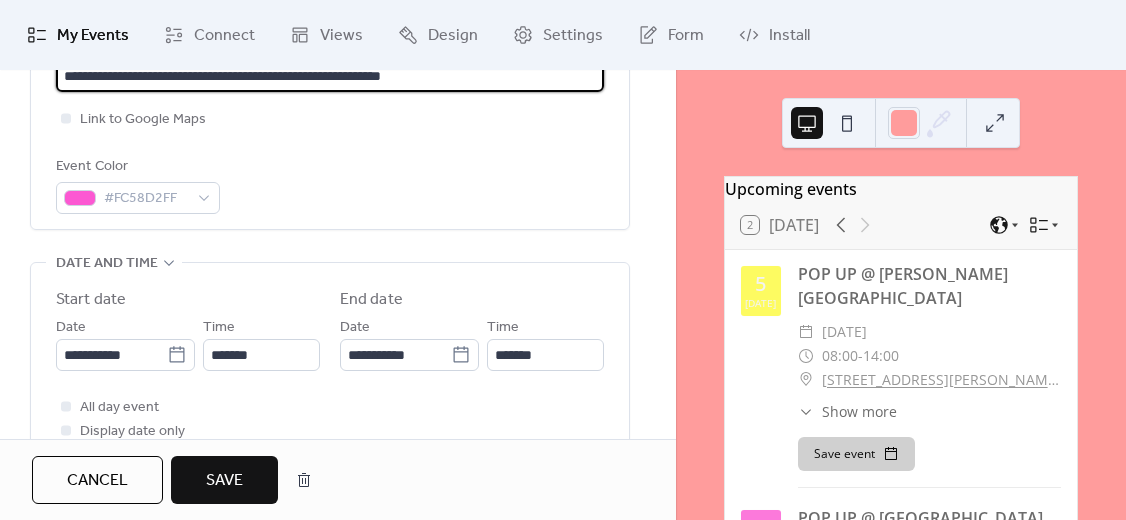 scroll, scrollTop: 600, scrollLeft: 0, axis: vertical 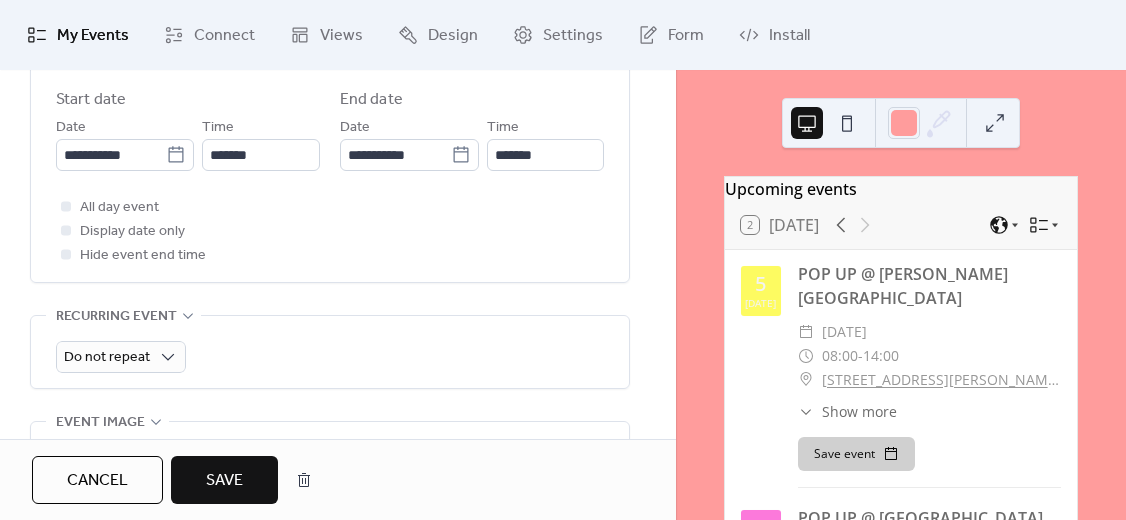 type on "**********" 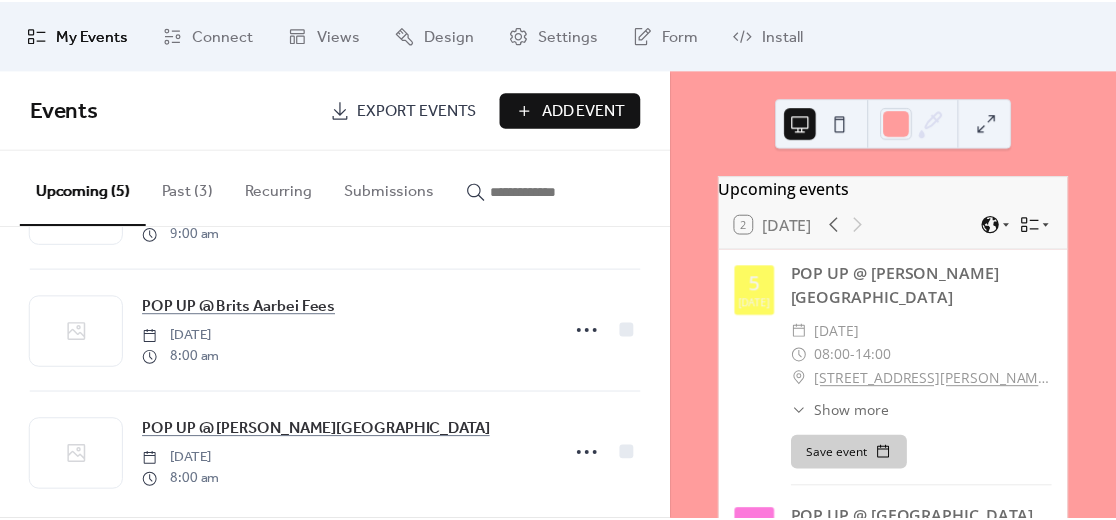 scroll, scrollTop: 386, scrollLeft: 0, axis: vertical 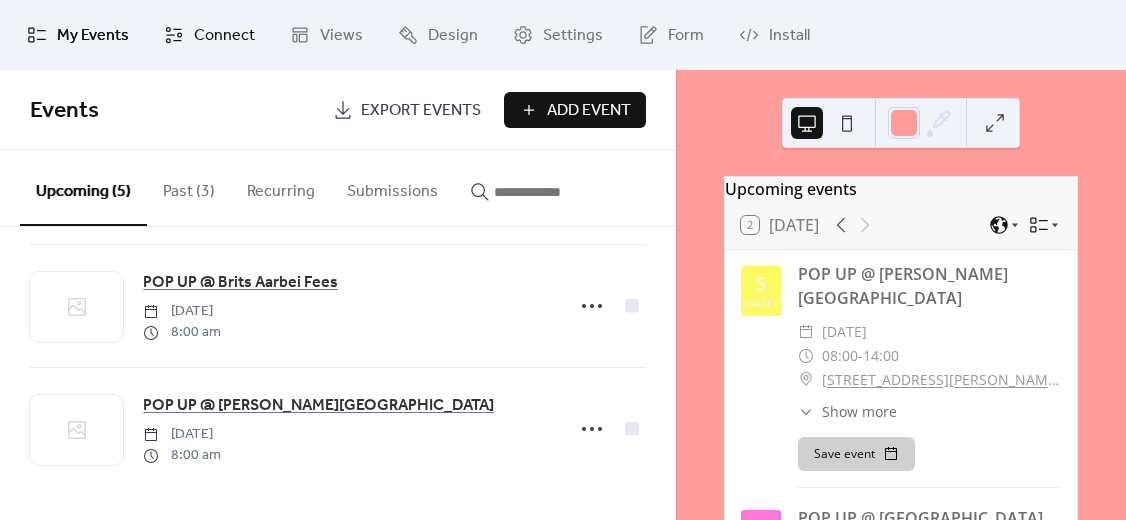 click on "Connect" at bounding box center [224, 36] 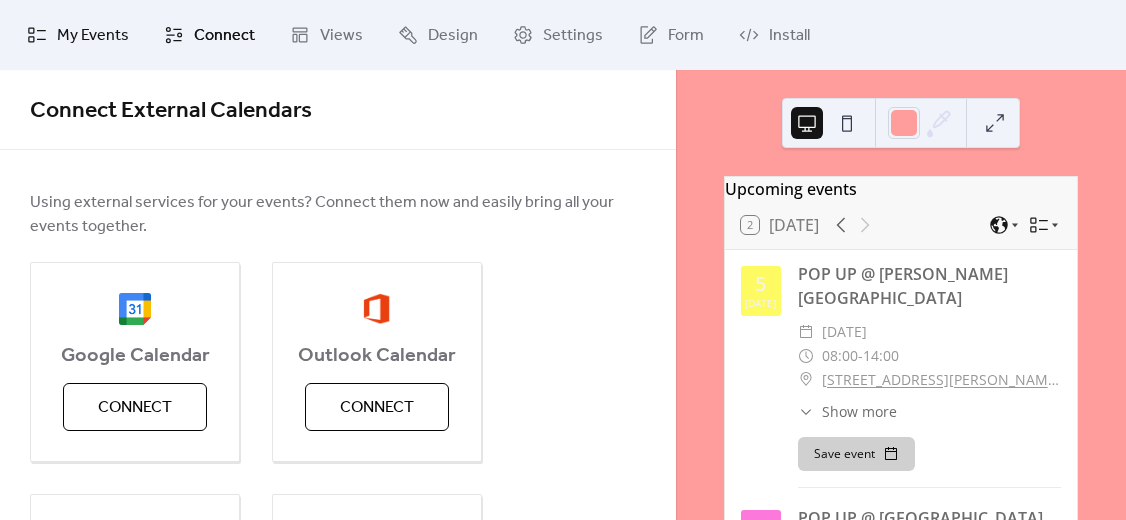 click on "My Events" at bounding box center (93, 36) 